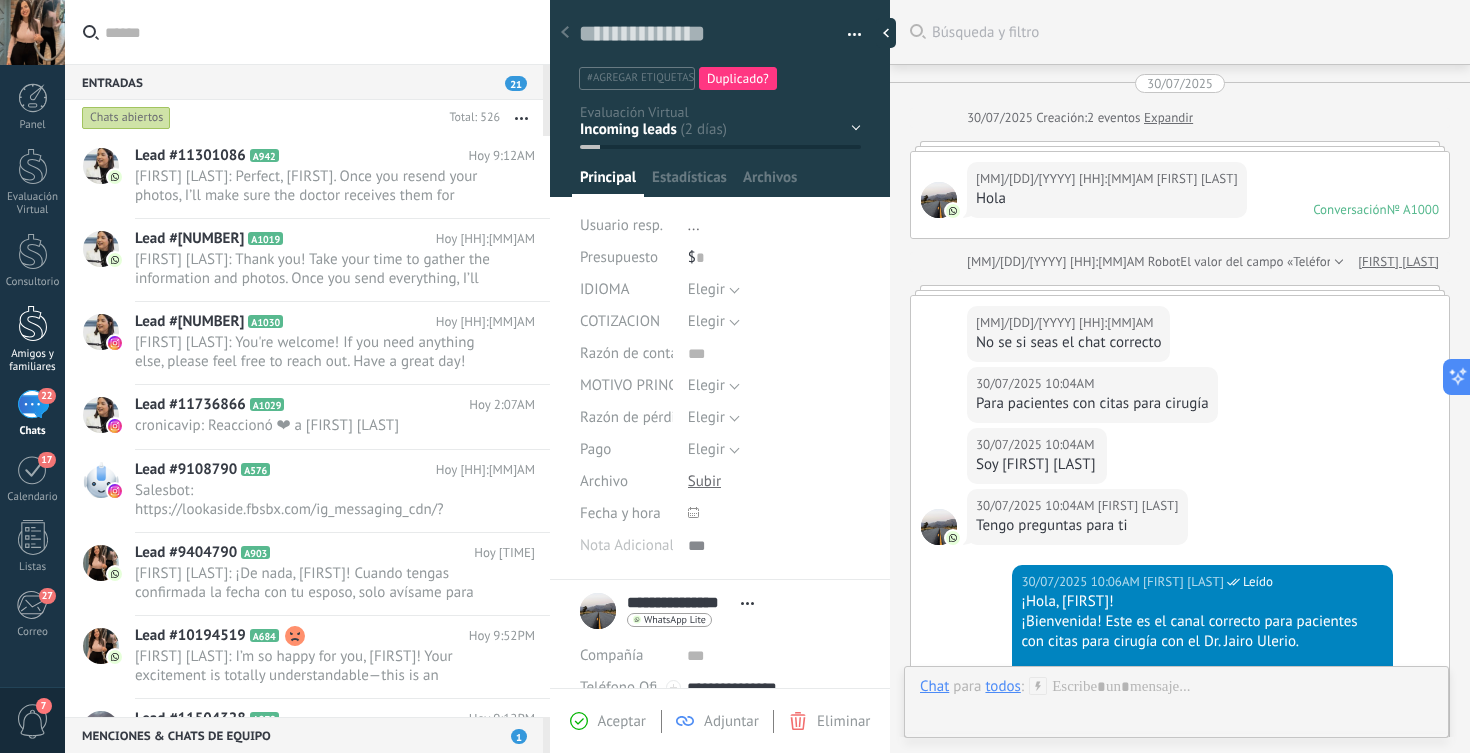 scroll, scrollTop: 0, scrollLeft: 0, axis: both 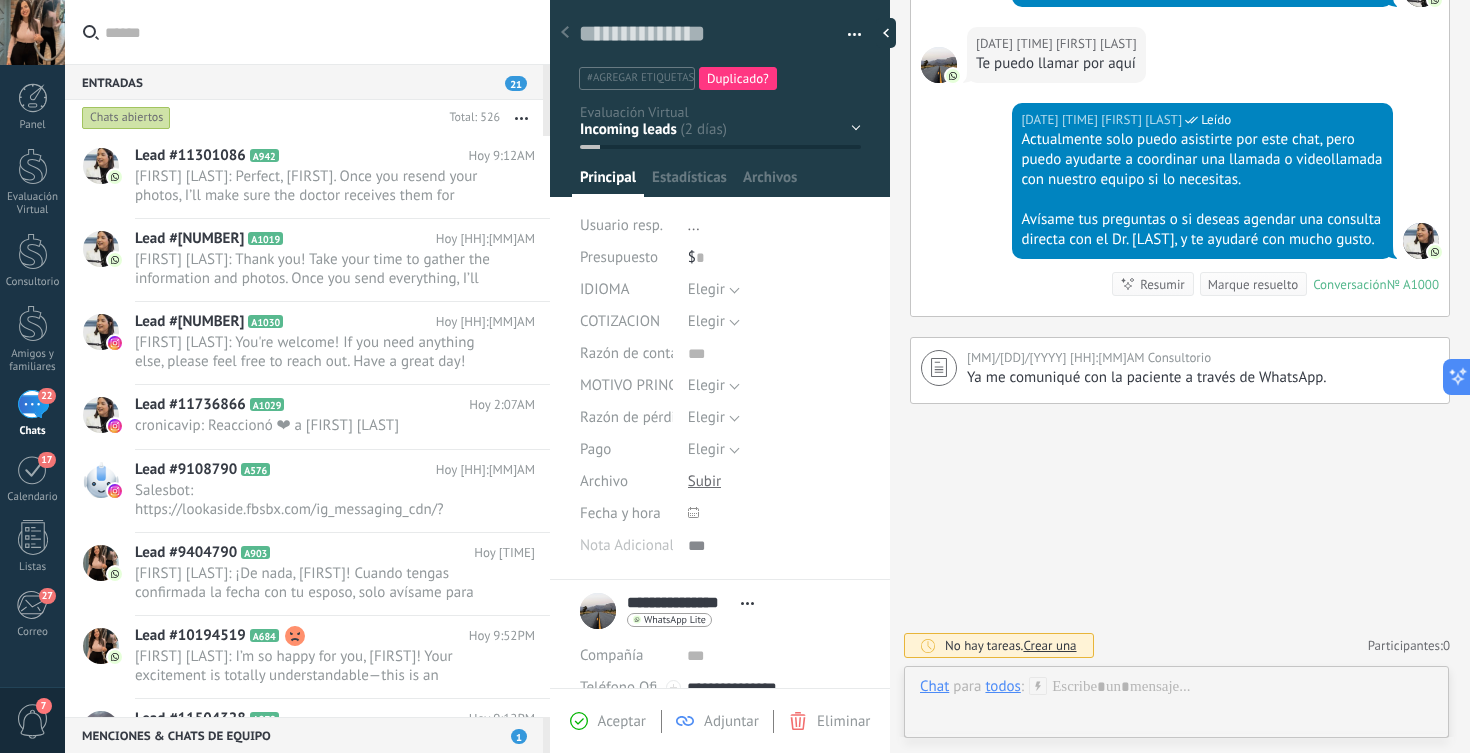 click on "[NUMBER]
Chats" at bounding box center [32, 414] 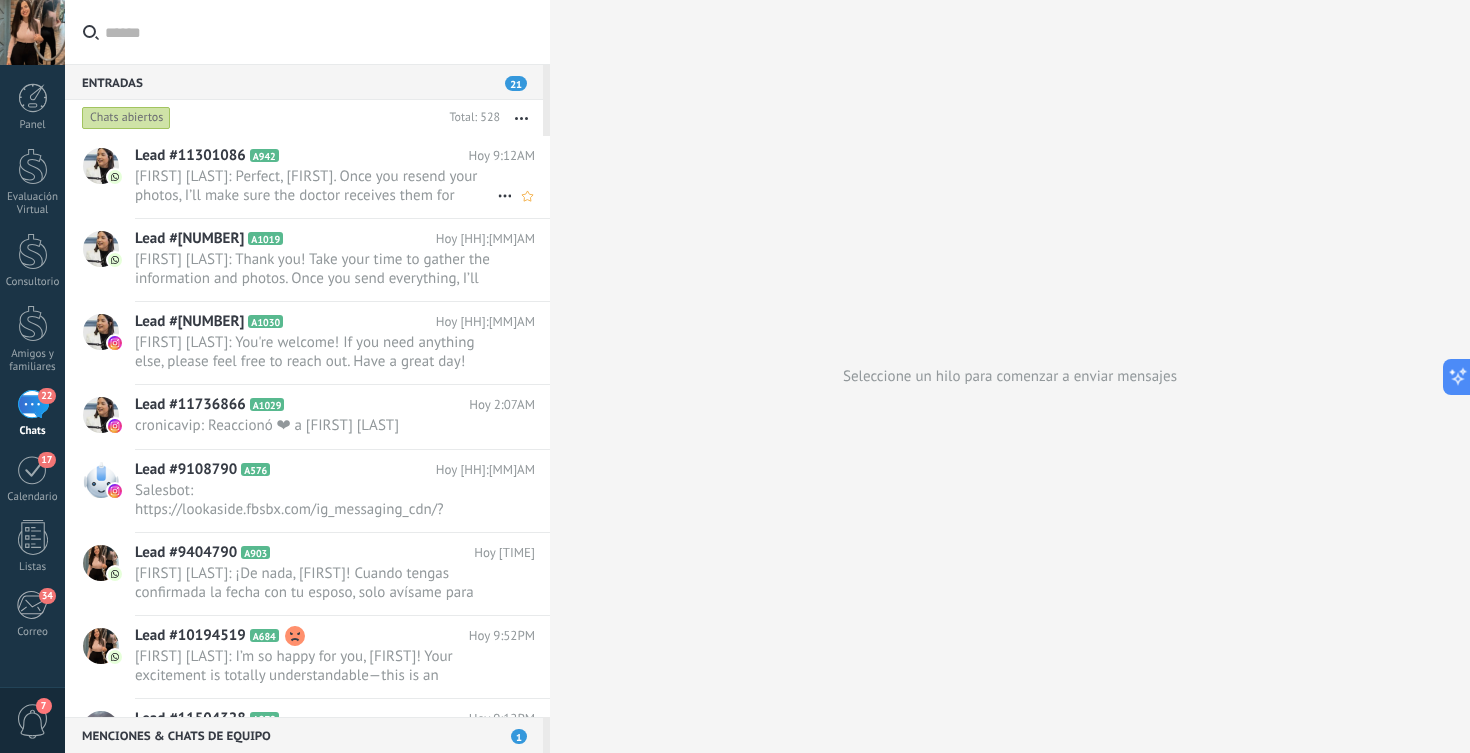 click on "[FIRST] [LAST]: Perfect, [FIRST]. Once you resend your photos, I’ll make sure the doctor receives them for review. As soon as ..." at bounding box center (316, 186) 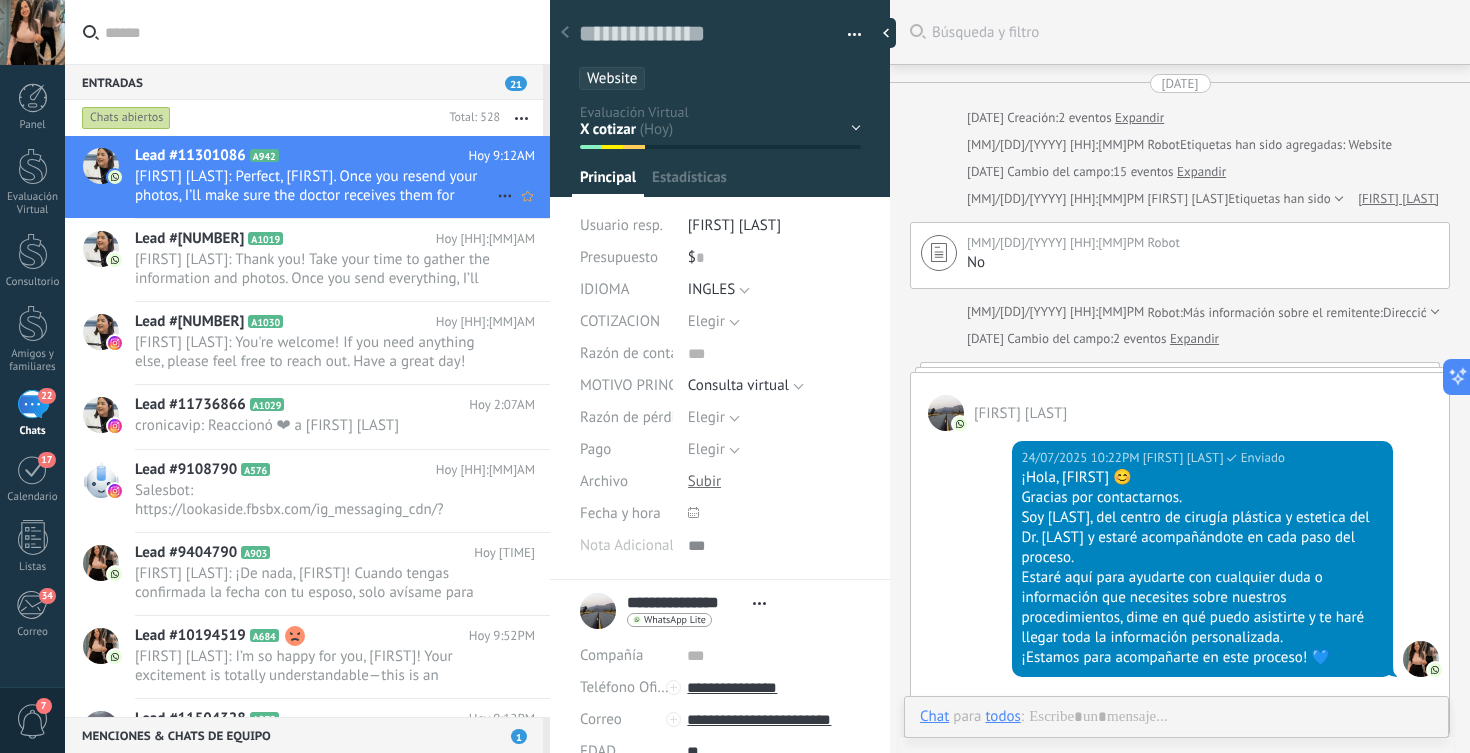 scroll, scrollTop: 30, scrollLeft: 0, axis: vertical 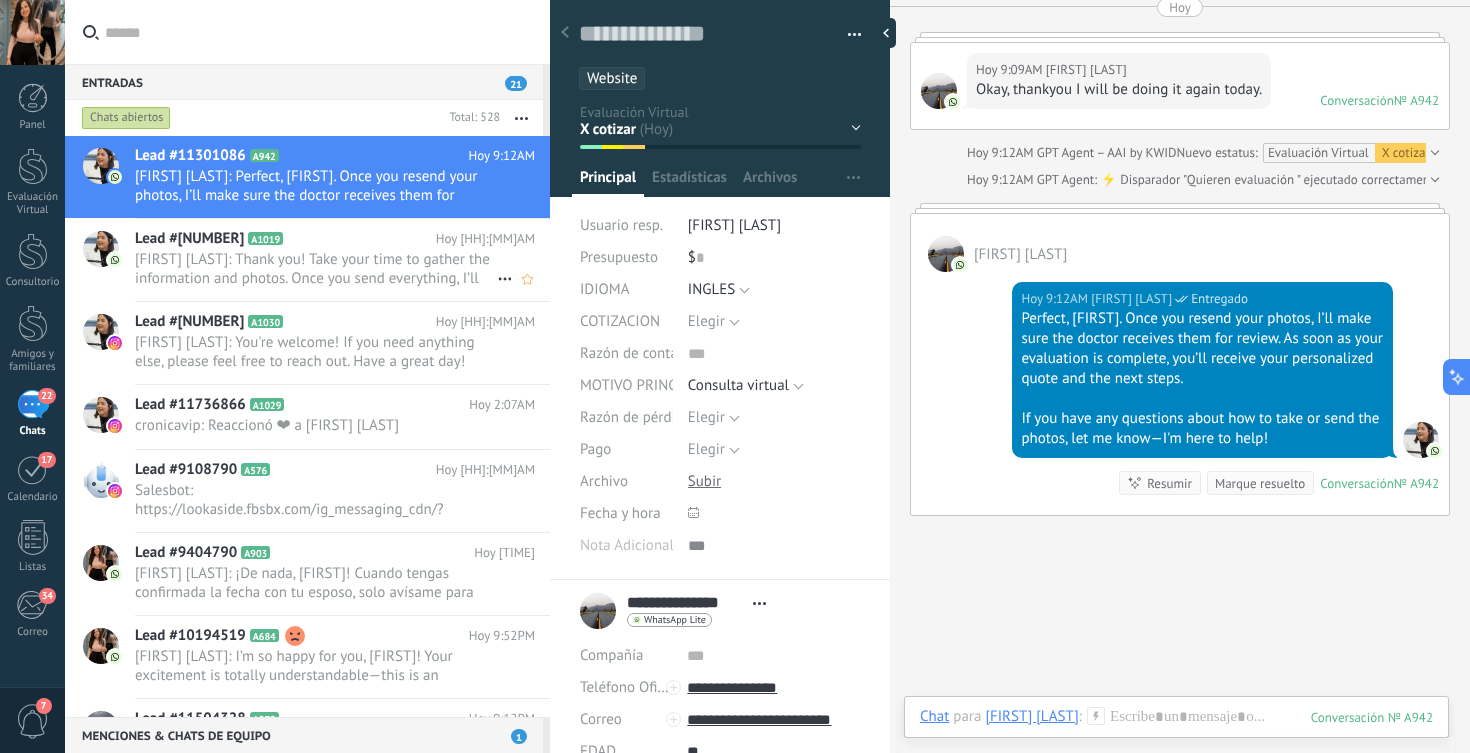 click on "[FIRST] [LAST]: Thank you! Take your time to gather the information and photos. Once you send everything, I’ll make sure Dr. [LAST]..." at bounding box center (316, 269) 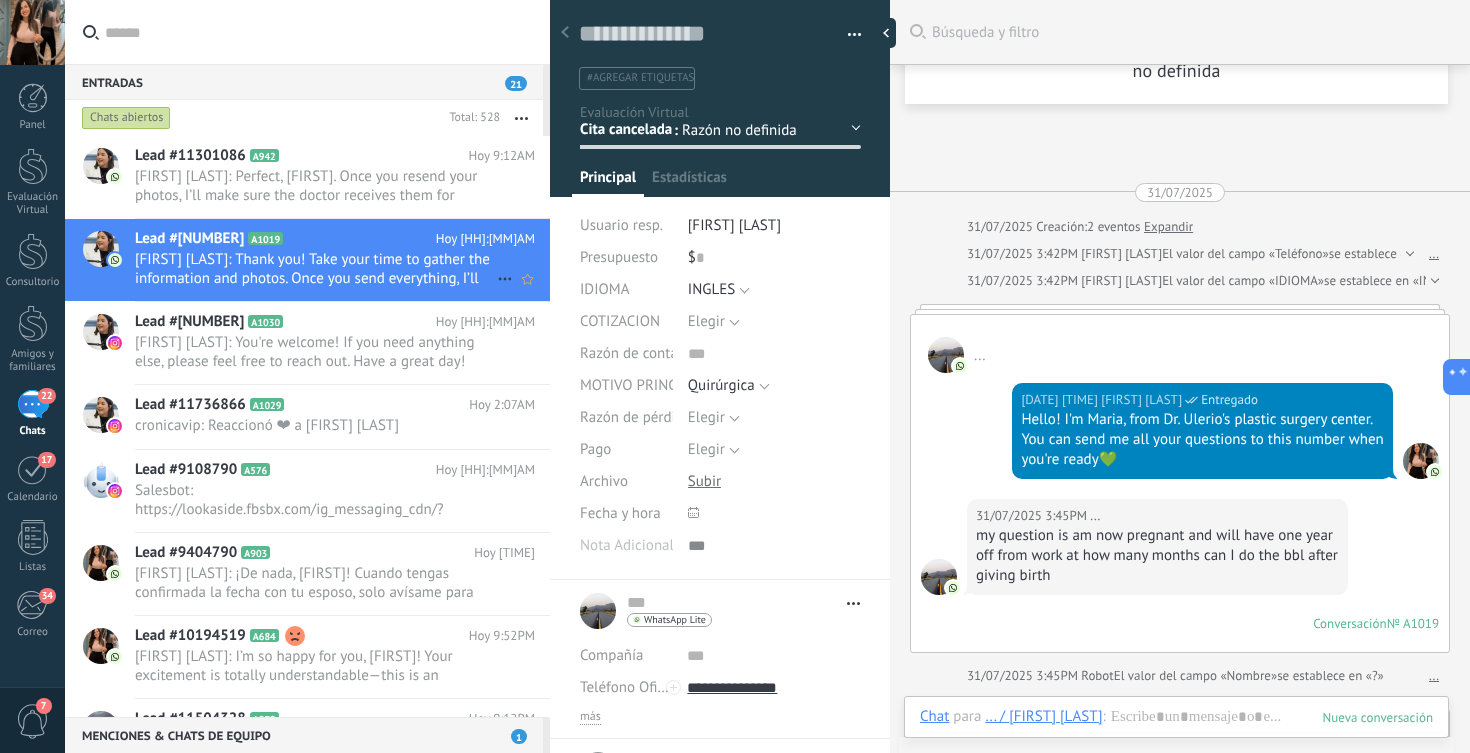 scroll, scrollTop: 30, scrollLeft: 0, axis: vertical 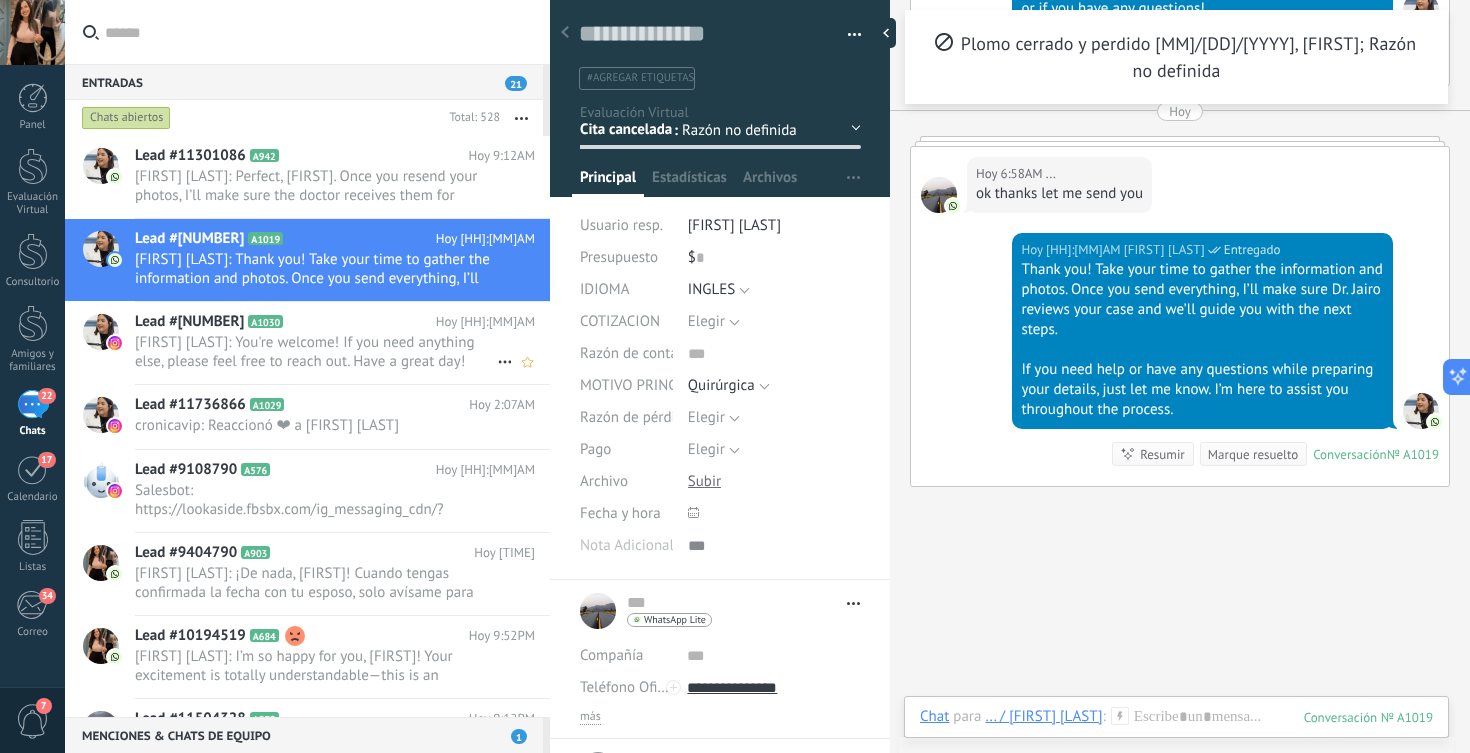 click on "[FIRST] [LAST]: You're welcome! If you need anything else, please feel free to reach out. Have a great day!" at bounding box center (316, 352) 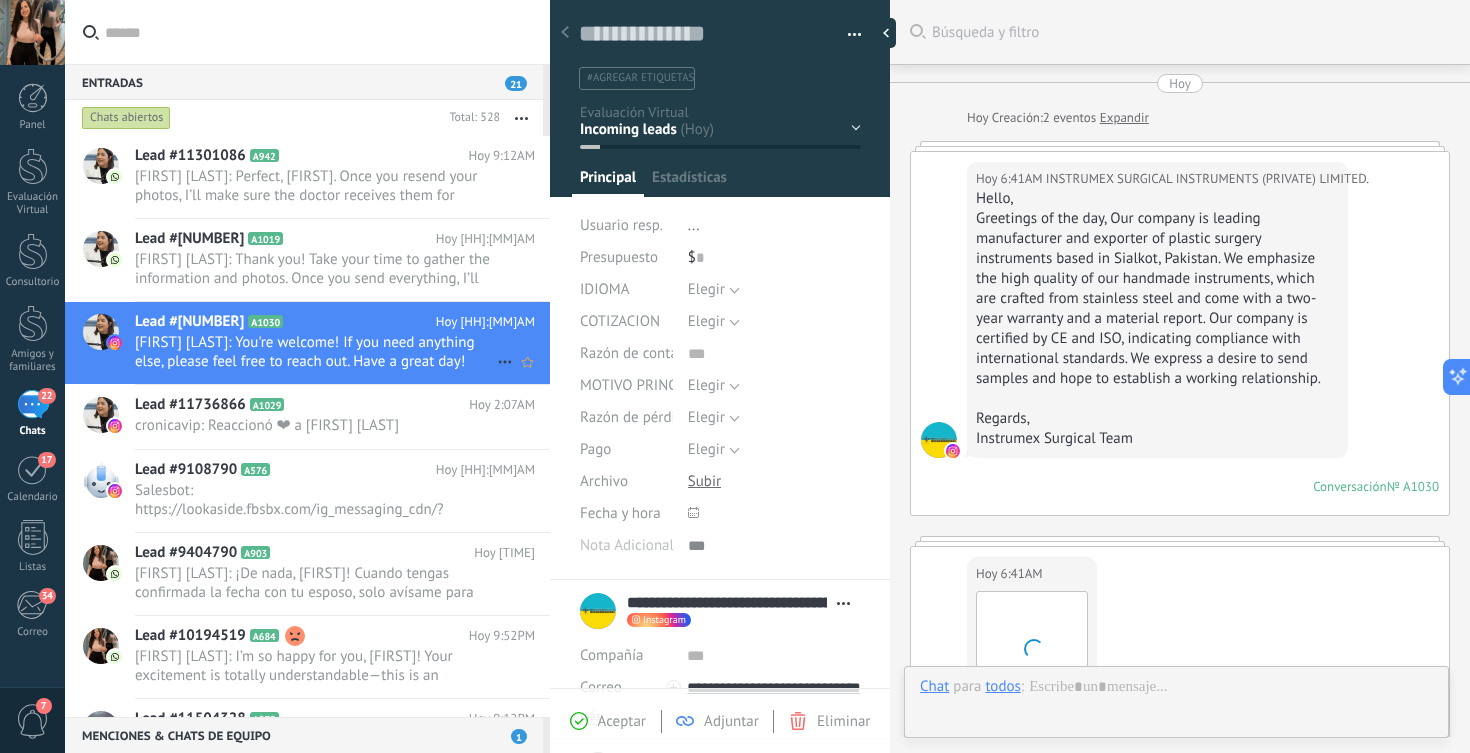 scroll, scrollTop: 30, scrollLeft: 0, axis: vertical 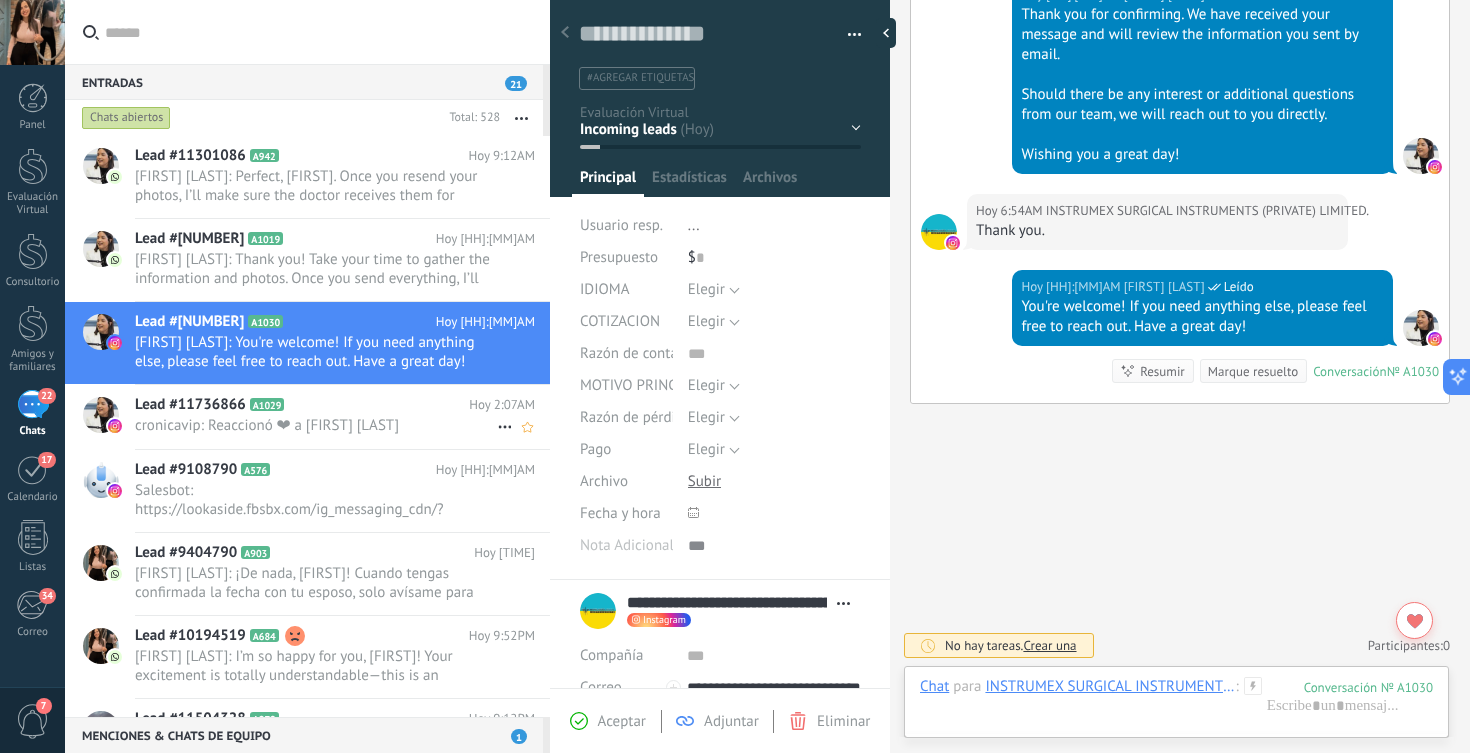 click on "cronicavip: Reaccionó ❤ a [FIRST] [LAST]" at bounding box center [316, 425] 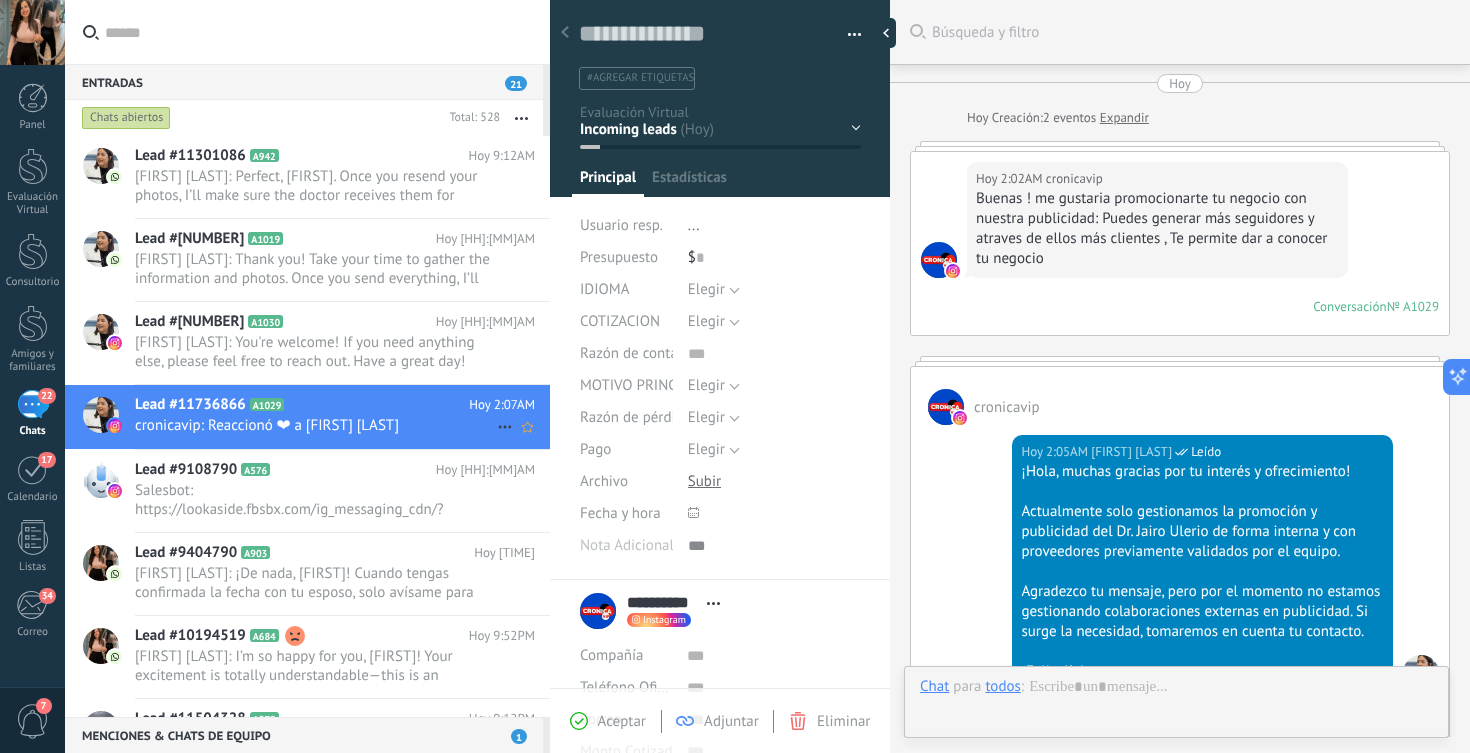 scroll, scrollTop: 20, scrollLeft: 0, axis: vertical 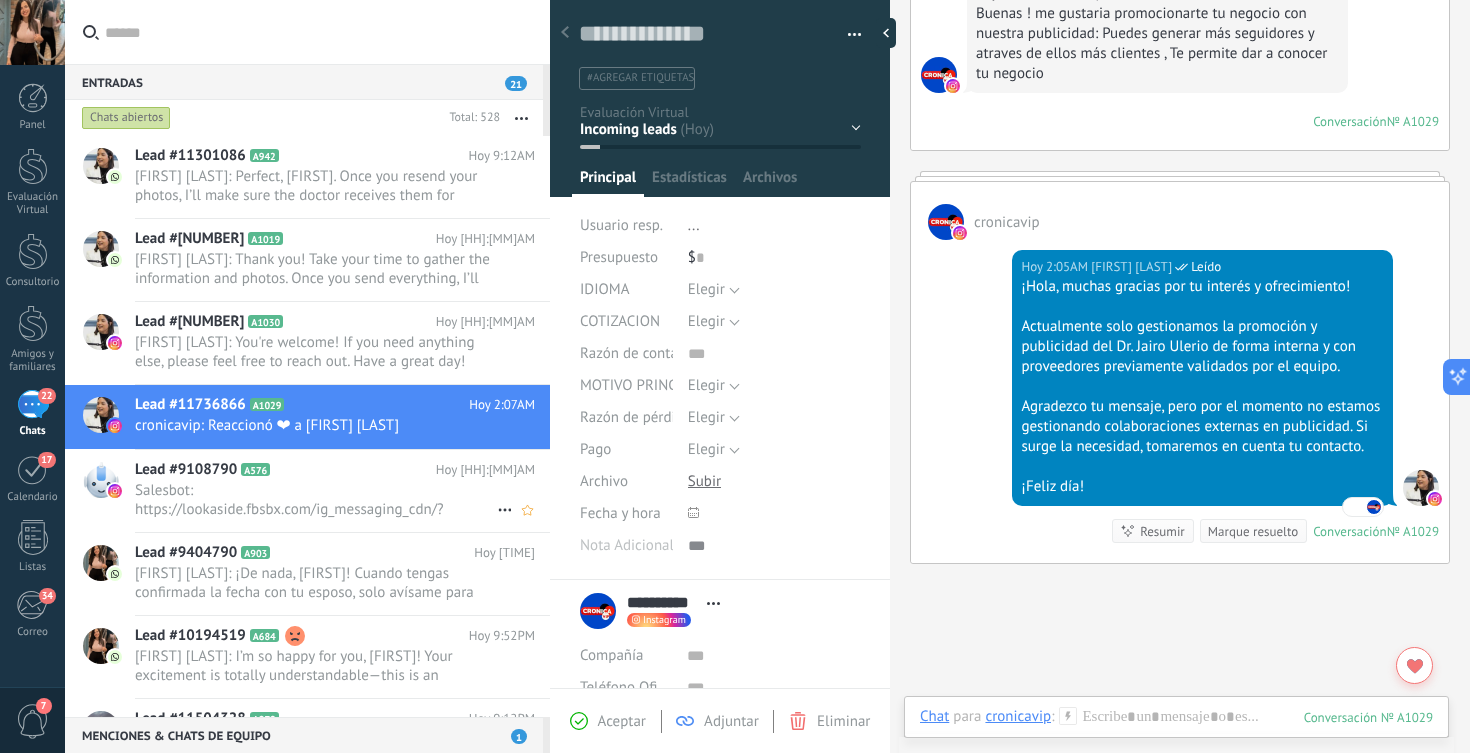 click on "Salesbot: https://lookaside.fbsbx.com/ig_messaging_cdn/?asset_id=18293011741268388&signature=AYd6gvaDSt6cJhCN_IwCcf2TMZF..." at bounding box center [316, 500] 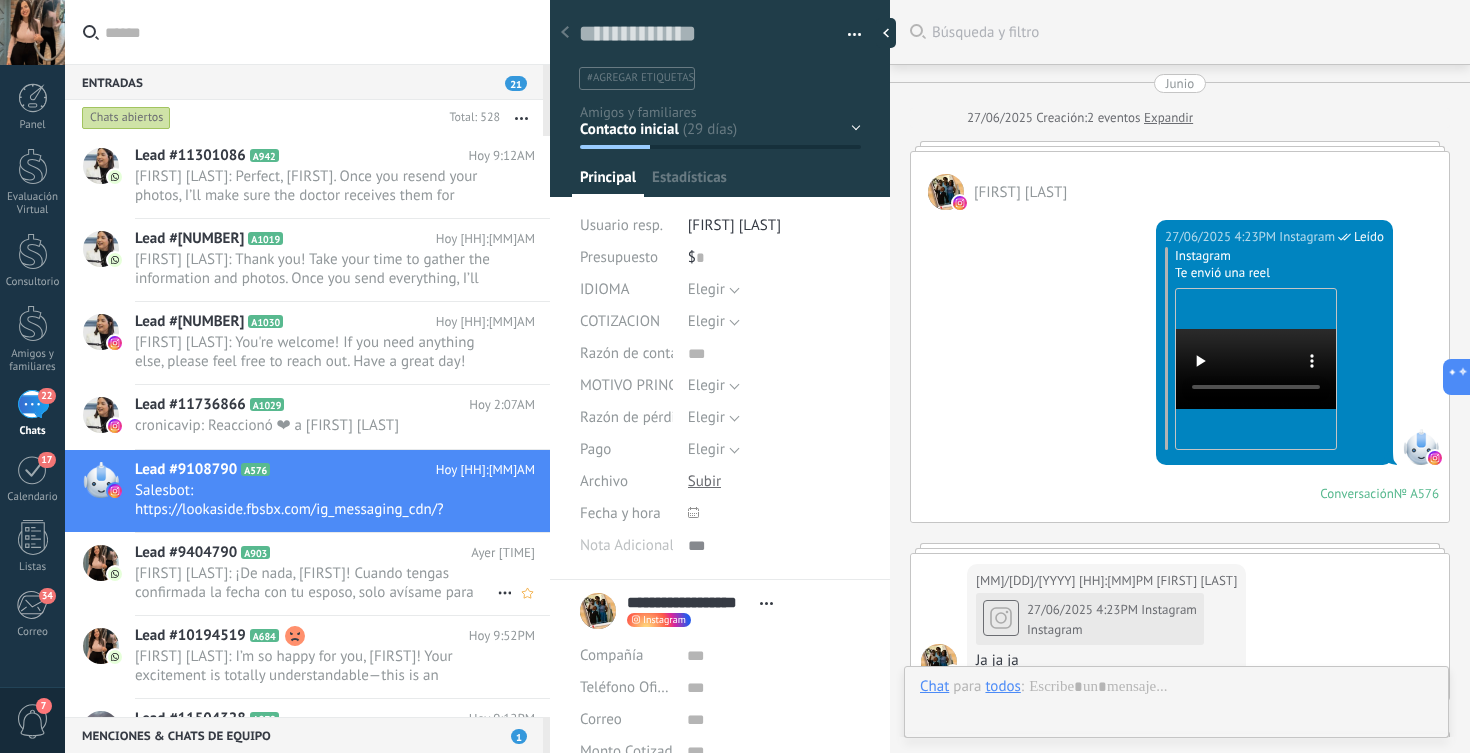 scroll, scrollTop: 20, scrollLeft: 0, axis: vertical 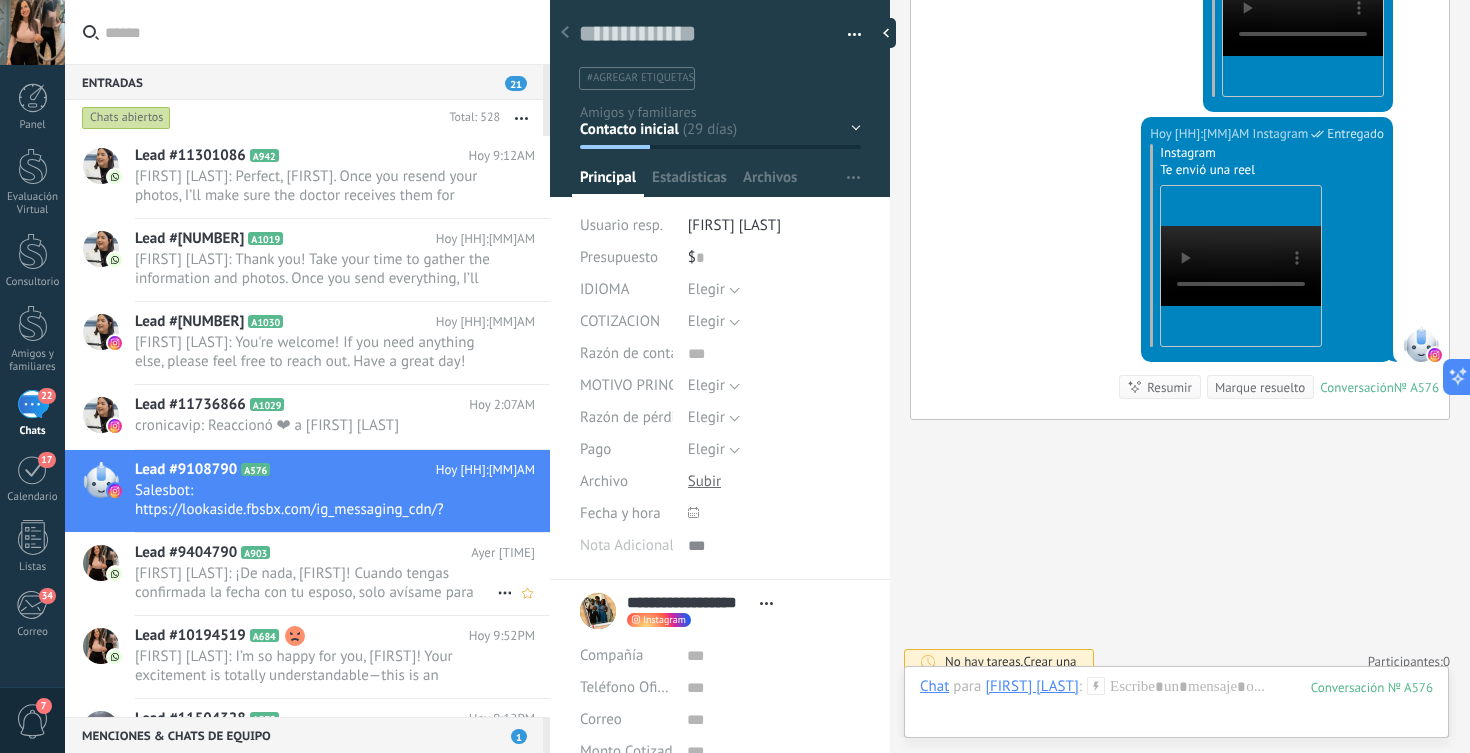 click on "[FIRST] [LAST]: ¡De nada, [FIRST]!
Cuando tengas confirmada la fecha con tu esposo, solo avísame para asegurar tu espacio. ..." at bounding box center (316, 583) 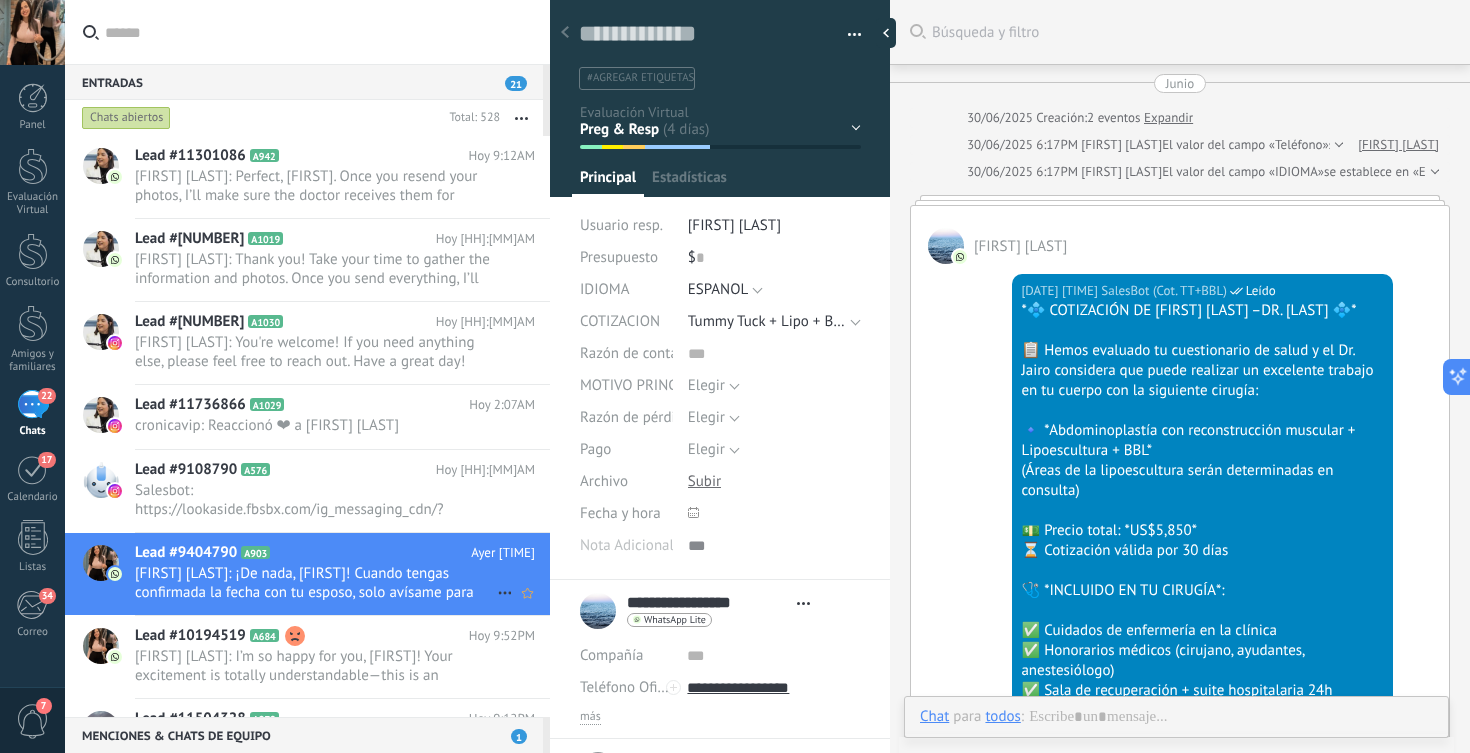scroll, scrollTop: 30, scrollLeft: 0, axis: vertical 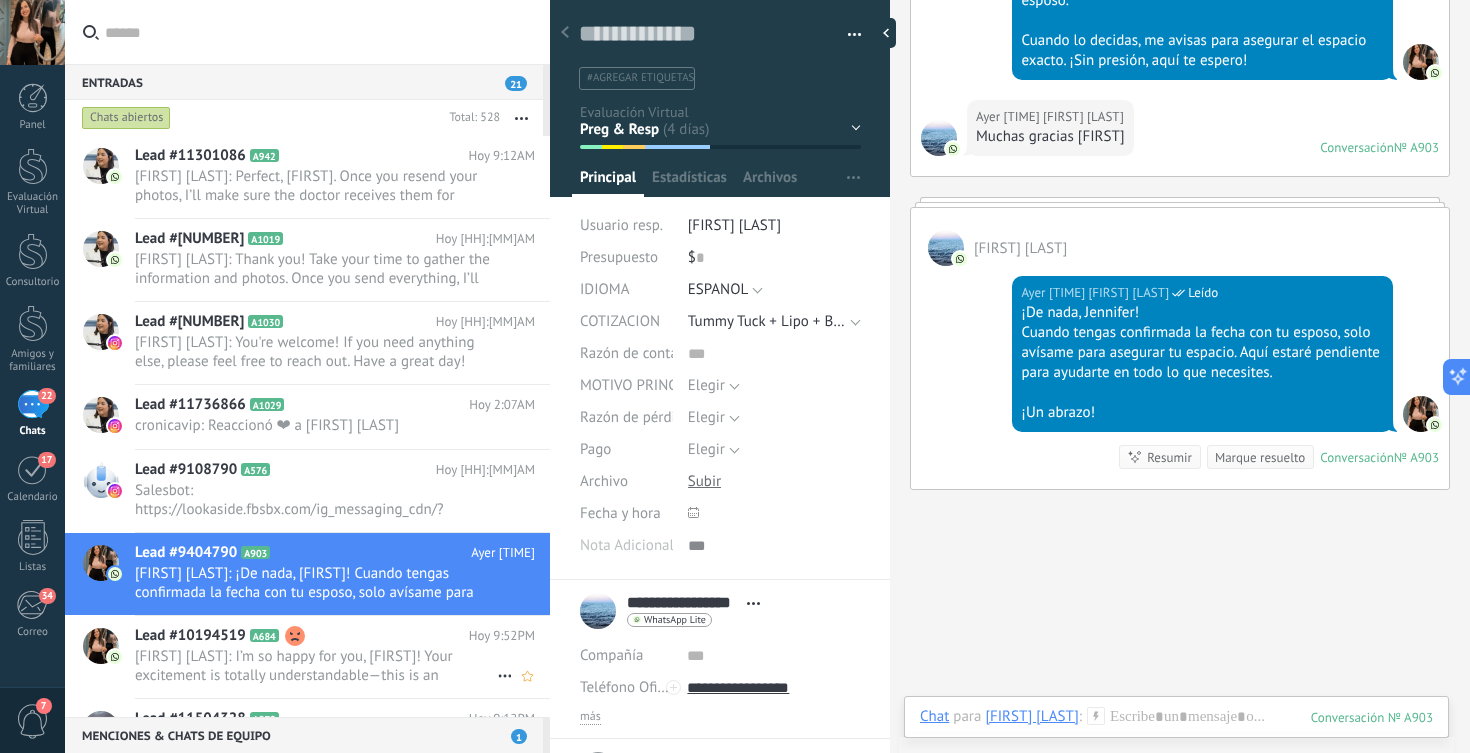 click on "Lead #10194519
A684" at bounding box center [302, 636] 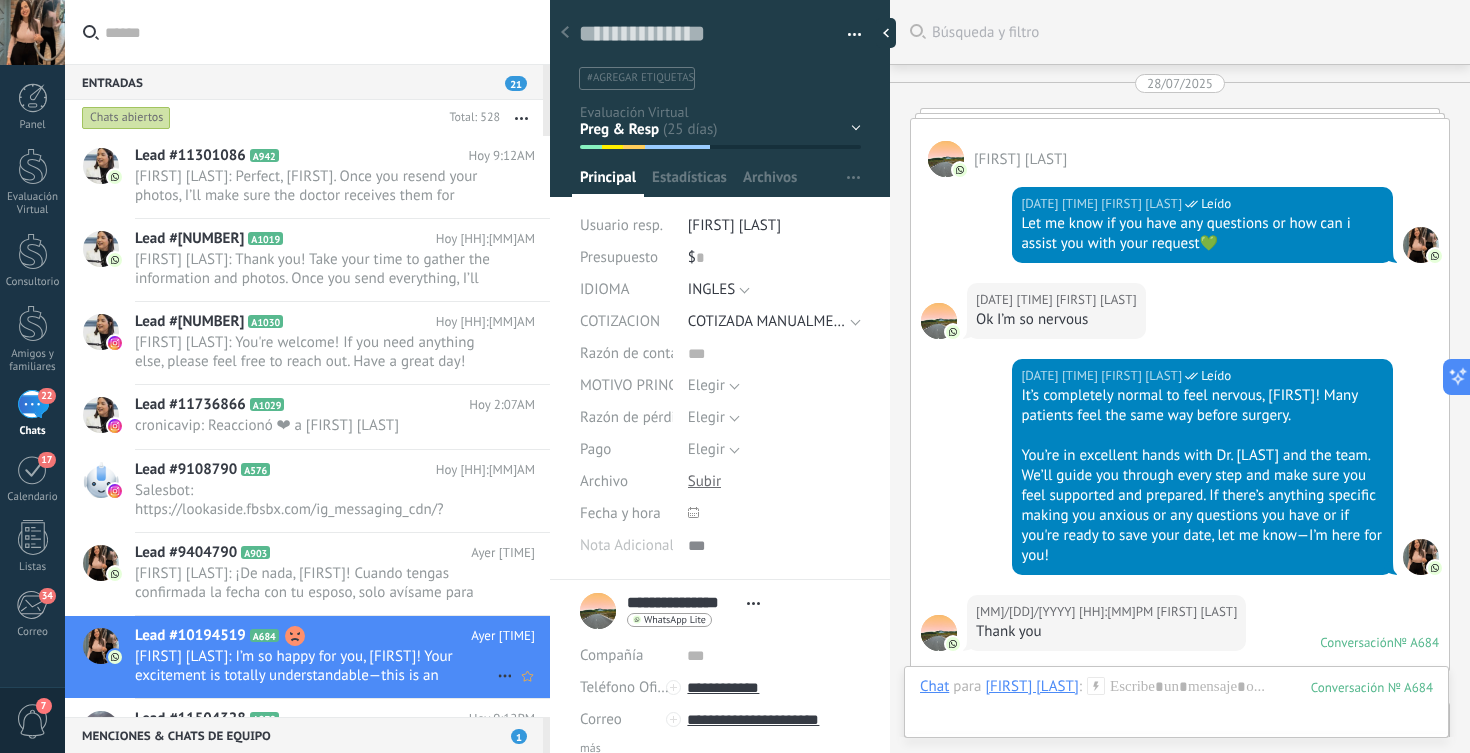scroll, scrollTop: 30, scrollLeft: 0, axis: vertical 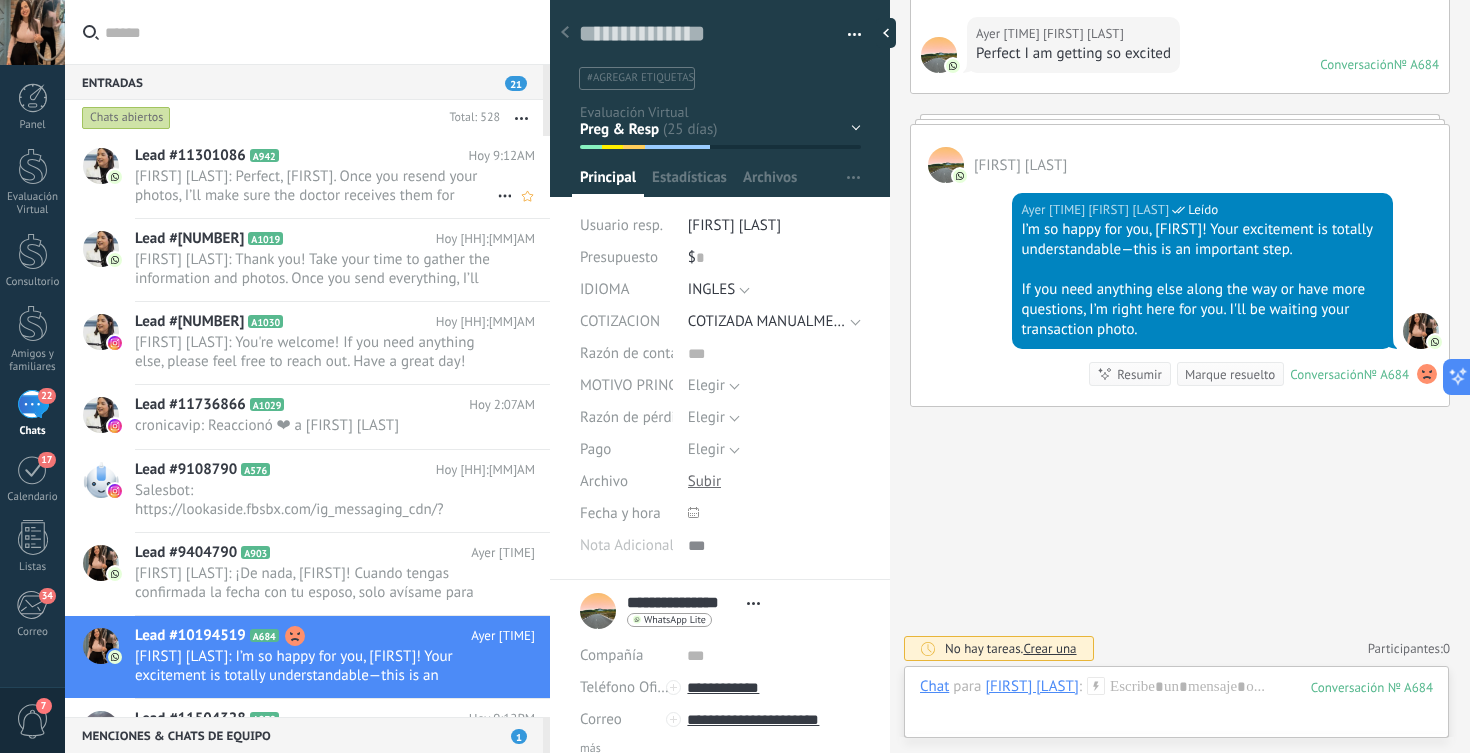 click on "[FIRST] [LAST]: Perfect, [FIRST]. Once you resend your photos, I’ll make sure the doctor receives them for review. As soon as ..." at bounding box center (316, 186) 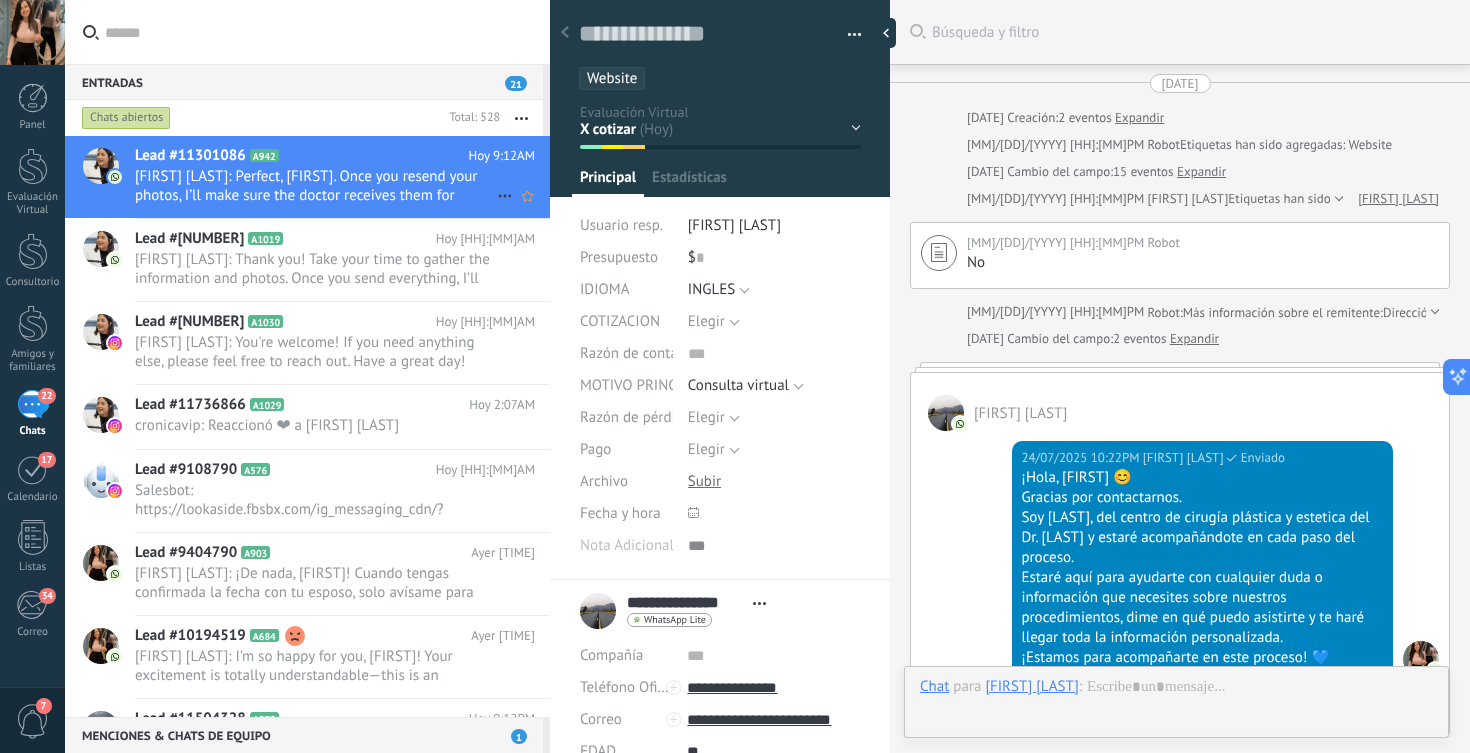 scroll, scrollTop: 30, scrollLeft: 0, axis: vertical 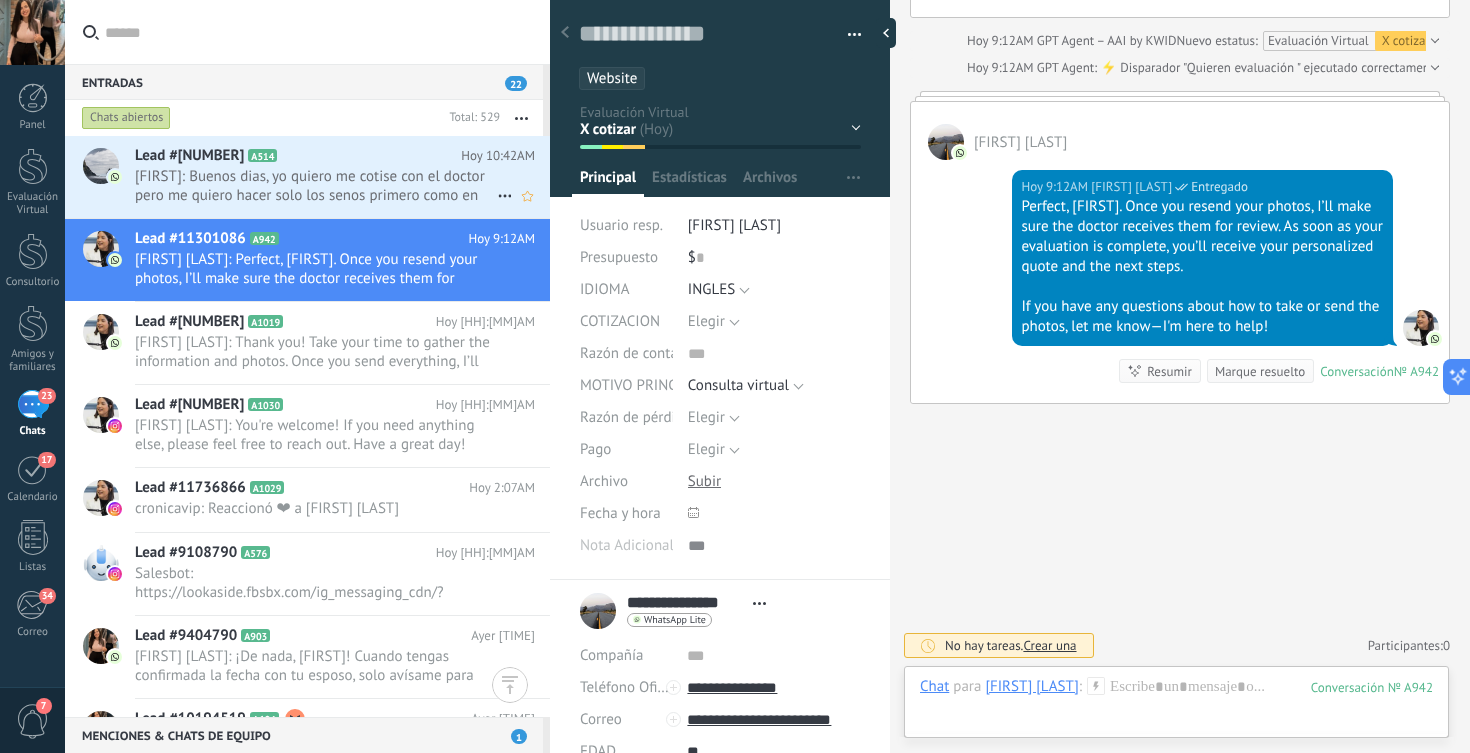 click on "[FIRST]: Buenos dias, yo quiero me cotise con el doctor pero me quiero hacer solo los senos primero como en noviembre, porque yo tengo a mi madre enferma y yo la cuido sola, entonce se me complica hacerme mas de un procedimiento a la ves" at bounding box center (316, 186) 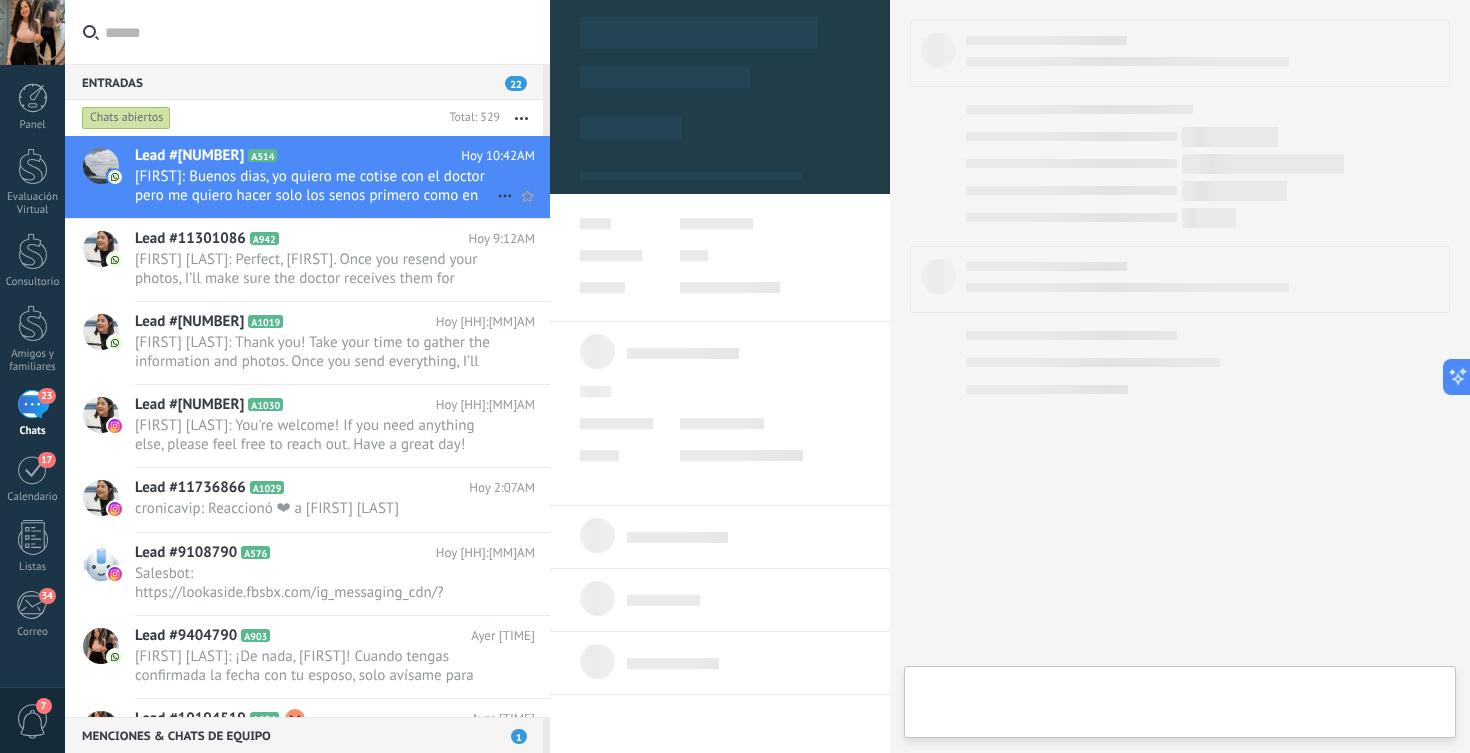 type on "***" 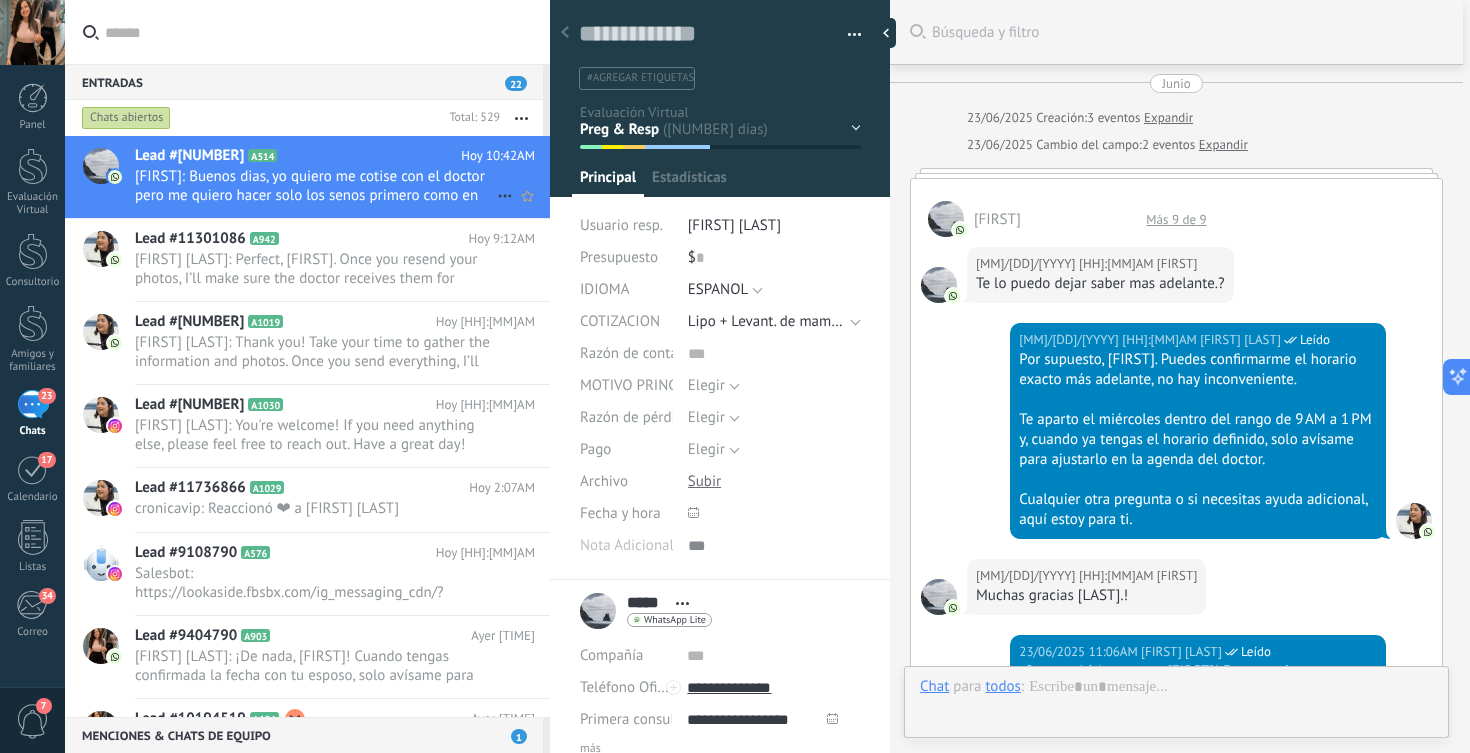 scroll, scrollTop: 20, scrollLeft: 0, axis: vertical 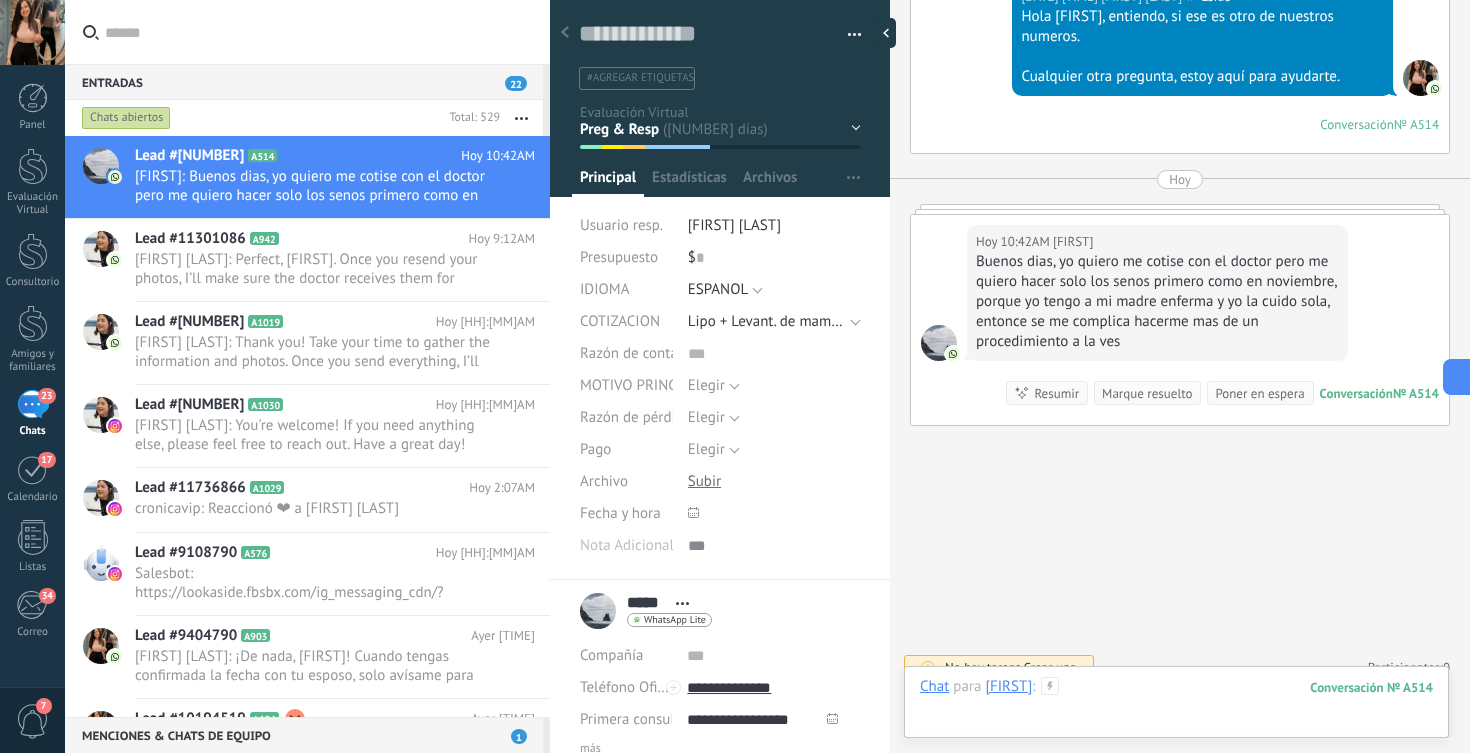 click at bounding box center [1176, 707] 